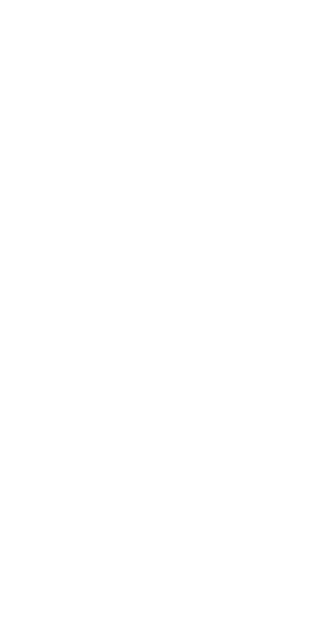 scroll, scrollTop: 0, scrollLeft: 0, axis: both 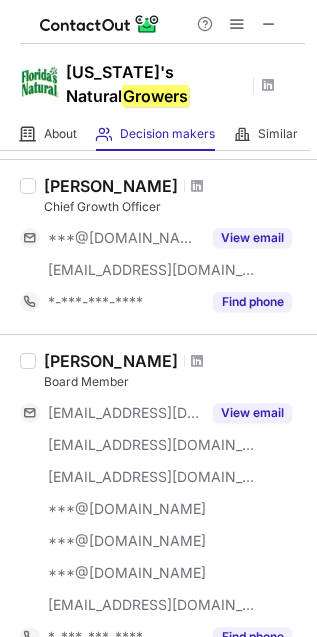 click on "Barbara Mccartney" at bounding box center (111, 186) 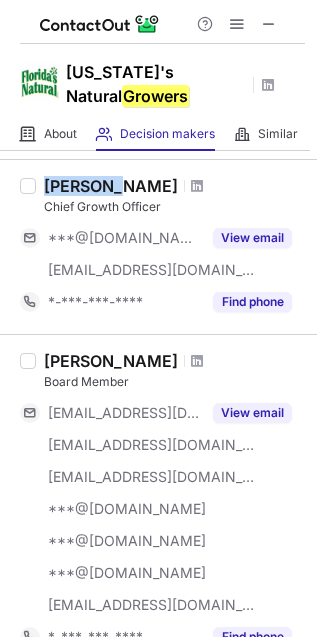 click on "Barbara Mccartney" at bounding box center [111, 186] 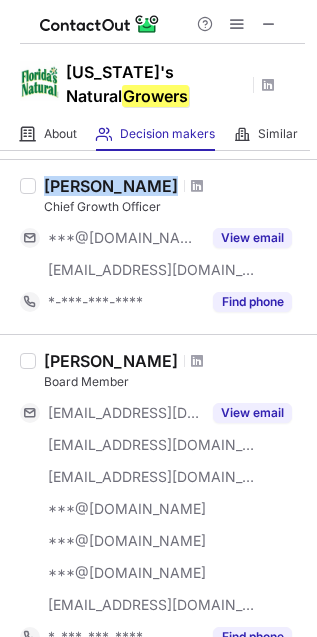 click on "Barbara Mccartney" at bounding box center (111, 186) 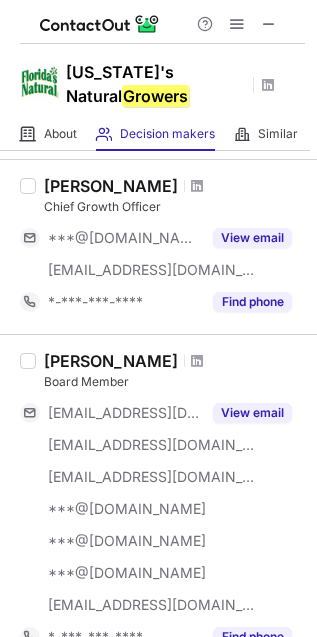 click on "Chief Growth Officer" at bounding box center (174, 207) 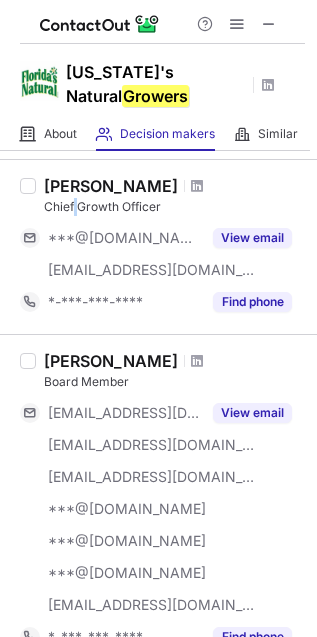 click on "Chief Growth Officer" at bounding box center [174, 207] 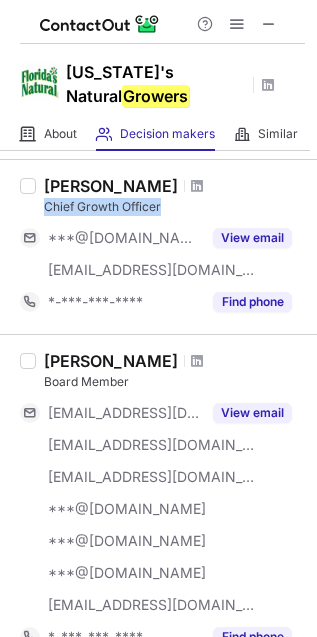 click on "Chief Growth Officer" at bounding box center [174, 207] 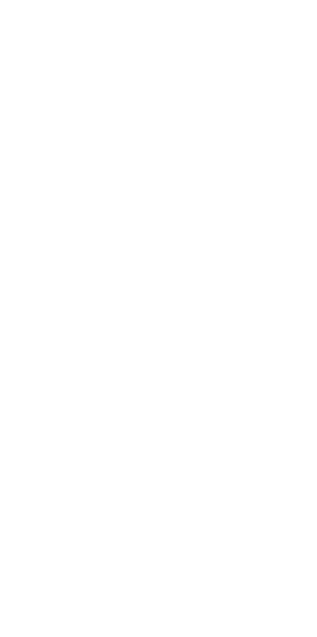 scroll, scrollTop: 0, scrollLeft: 0, axis: both 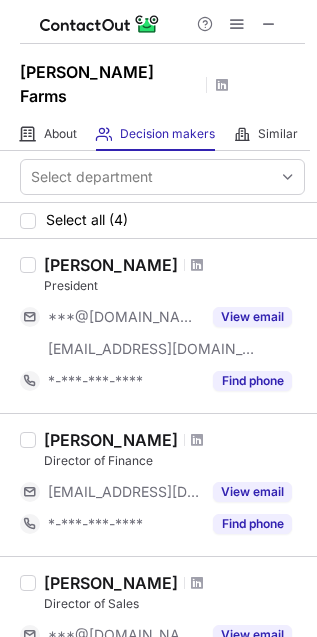 click on "Brian Fischer" at bounding box center (111, 265) 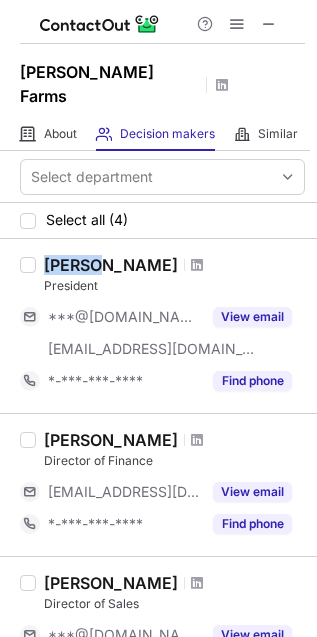 click on "Brian Fischer" at bounding box center [111, 265] 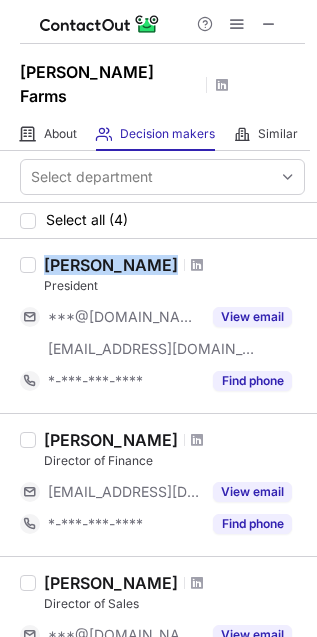 click on "Brian Fischer" at bounding box center (111, 265) 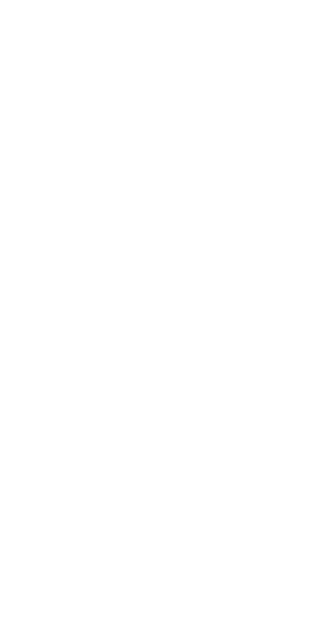 scroll, scrollTop: 0, scrollLeft: 0, axis: both 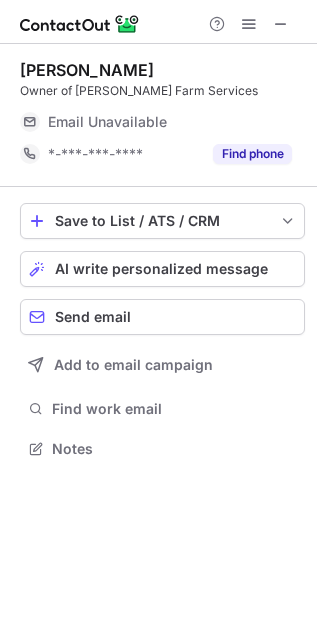 click on "Email Unavailable" at bounding box center [170, 122] 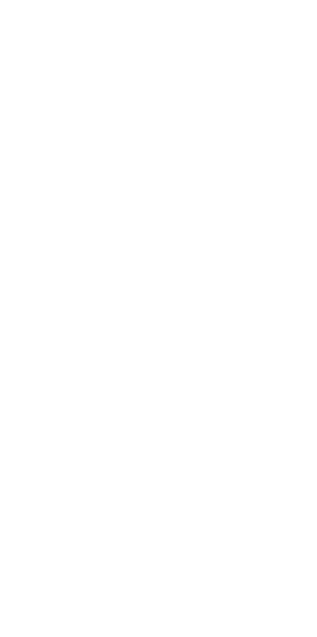 scroll, scrollTop: 0, scrollLeft: 0, axis: both 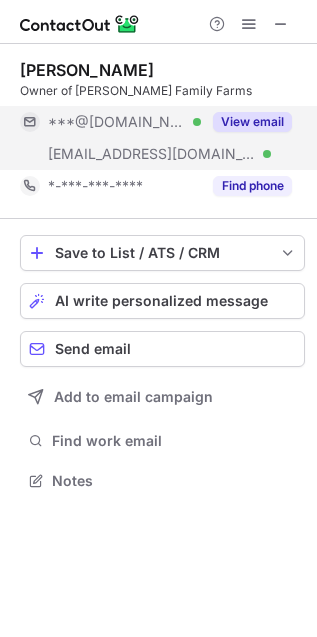 click on "View email" at bounding box center [252, 122] 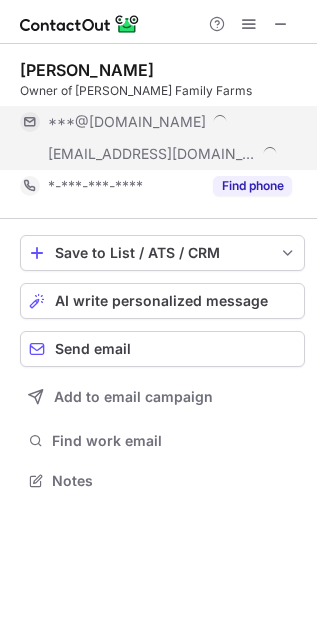scroll, scrollTop: 10, scrollLeft: 10, axis: both 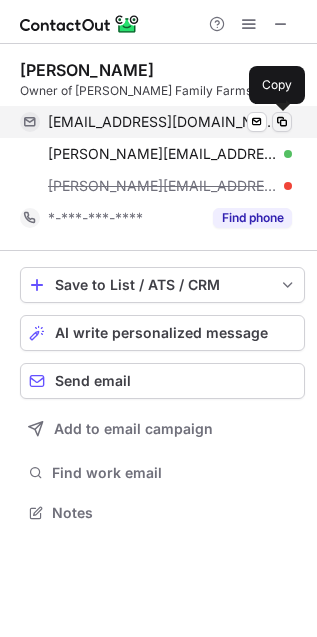 click at bounding box center [282, 122] 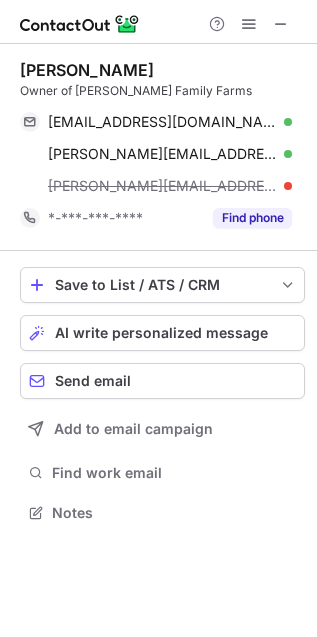 type 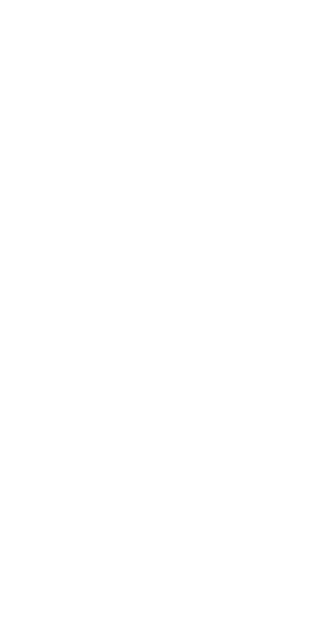 scroll, scrollTop: 0, scrollLeft: 0, axis: both 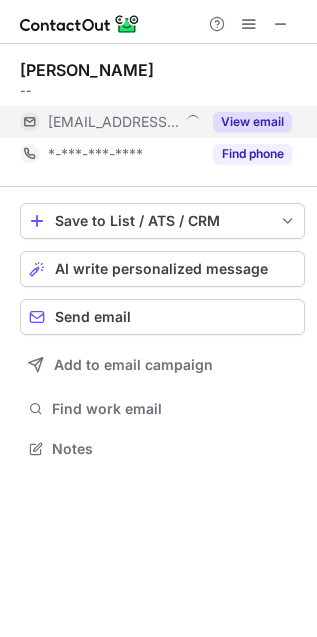 click on "View email" at bounding box center (252, 122) 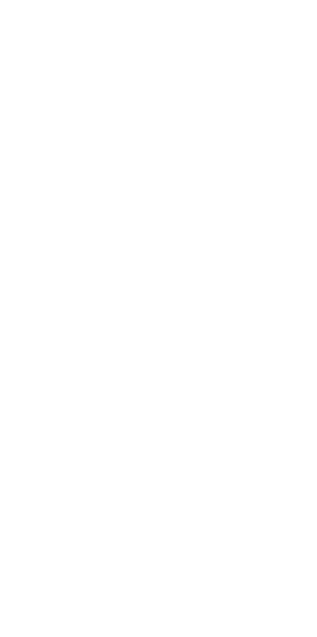 scroll, scrollTop: 0, scrollLeft: 0, axis: both 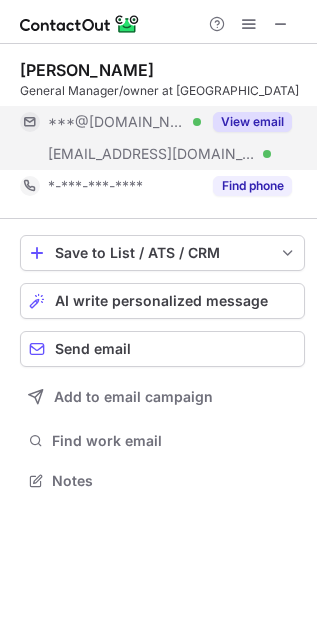 click on "View email" at bounding box center (252, 122) 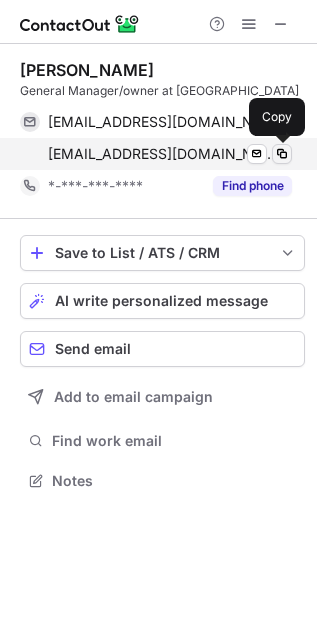 click at bounding box center [282, 154] 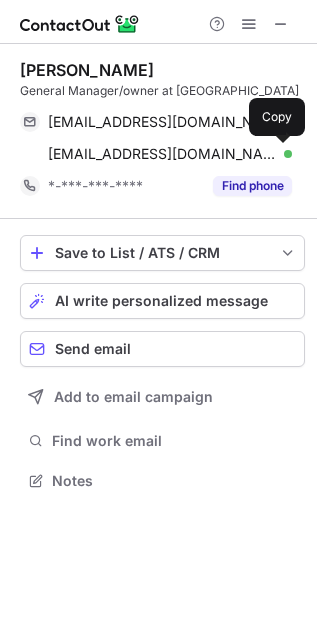 type 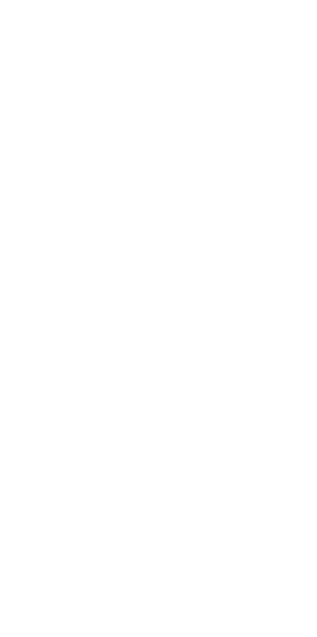 scroll, scrollTop: 0, scrollLeft: 0, axis: both 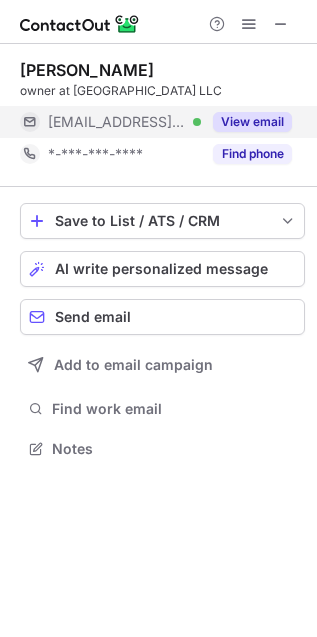 click on "View email" at bounding box center (252, 122) 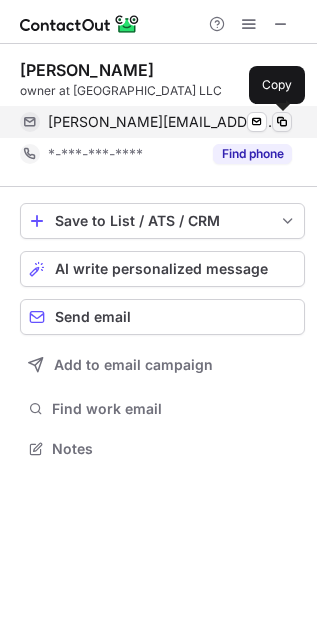 click at bounding box center (282, 122) 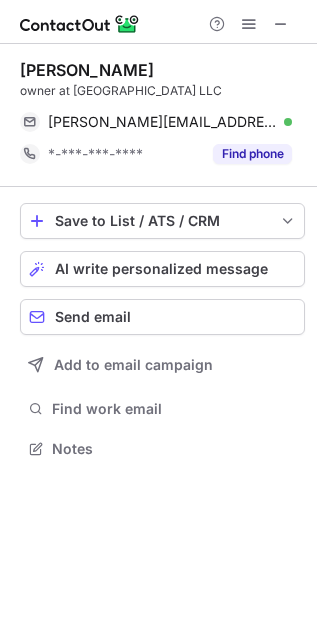 type 